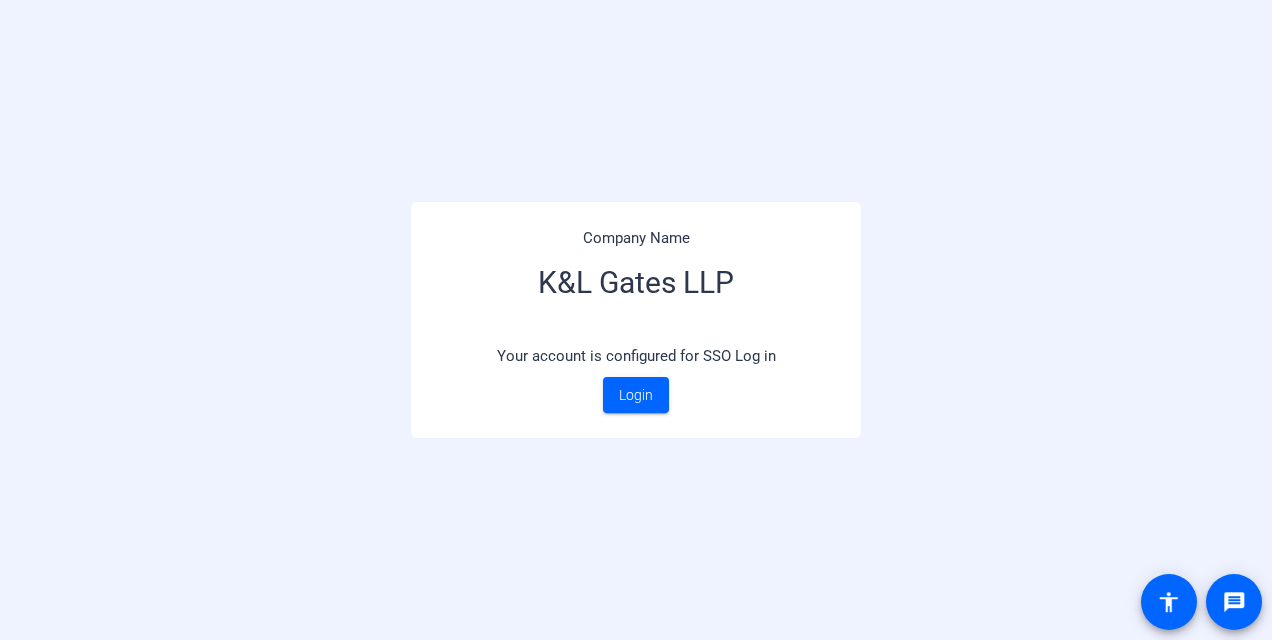 scroll, scrollTop: 0, scrollLeft: 0, axis: both 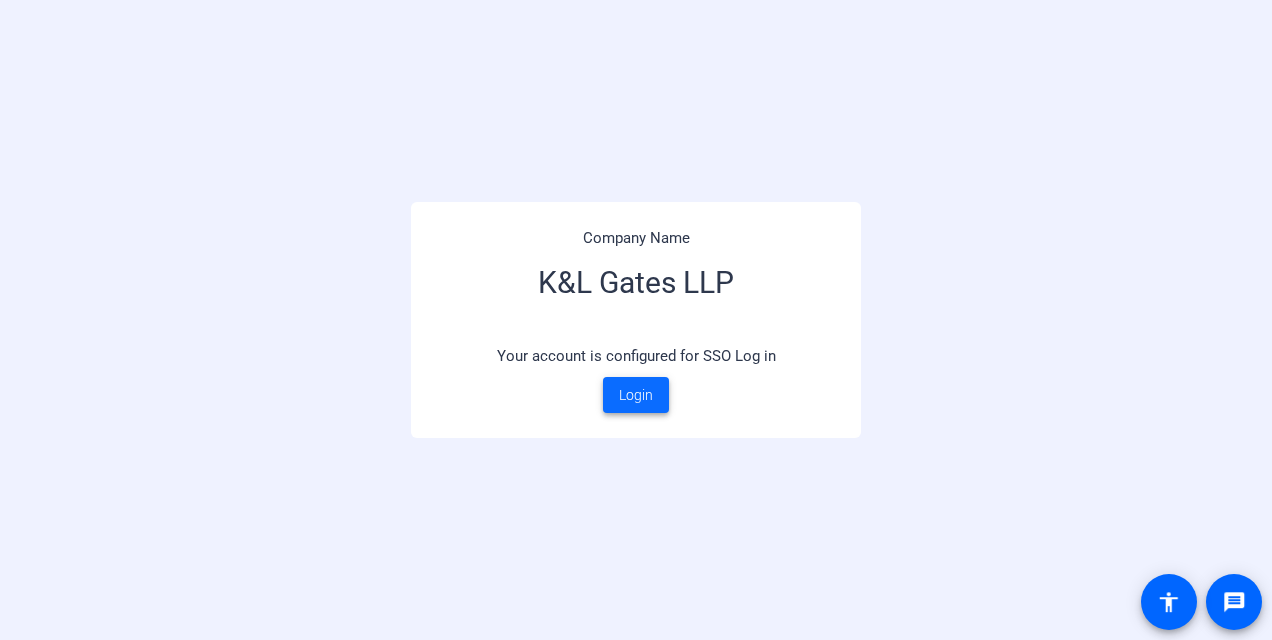 click on "Login" 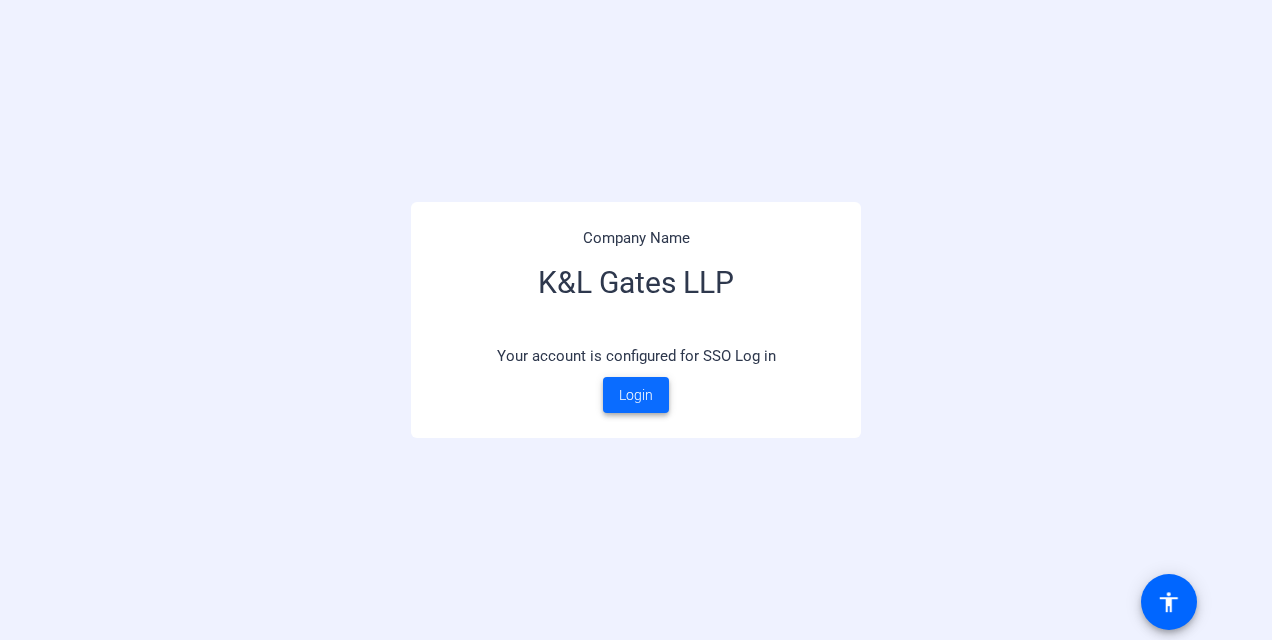 scroll, scrollTop: 0, scrollLeft: 0, axis: both 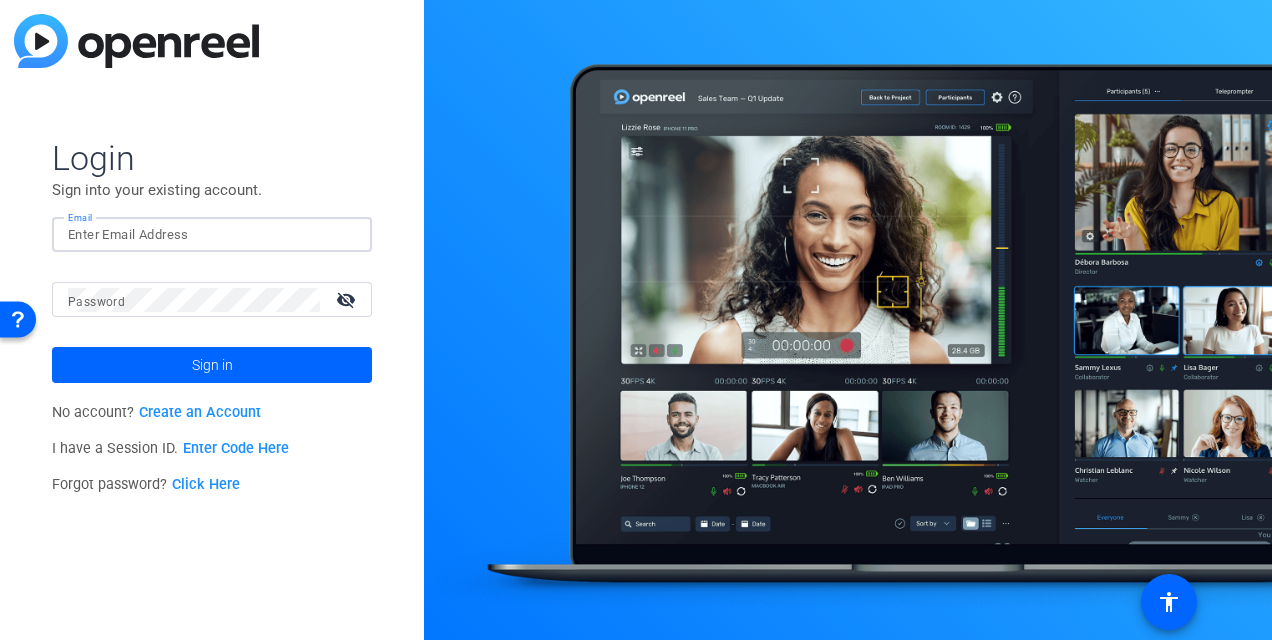 click on "Email" at bounding box center [212, 235] 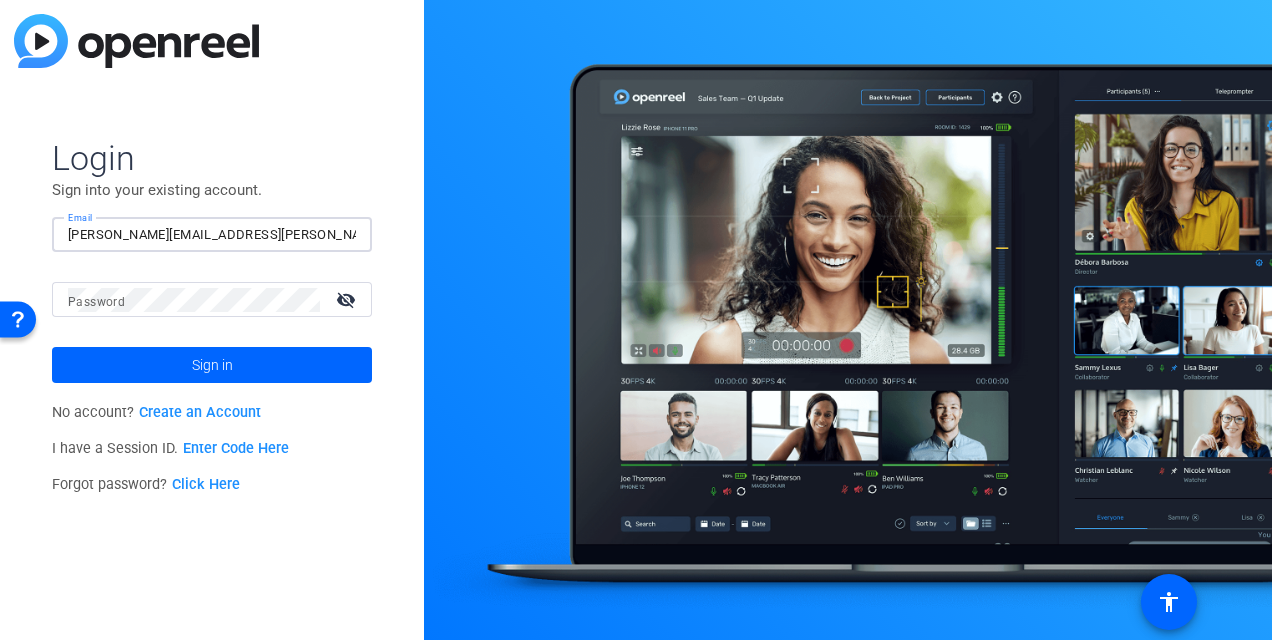 drag, startPoint x: 154, startPoint y: 238, endPoint x: 104, endPoint y: 235, distance: 50.08992 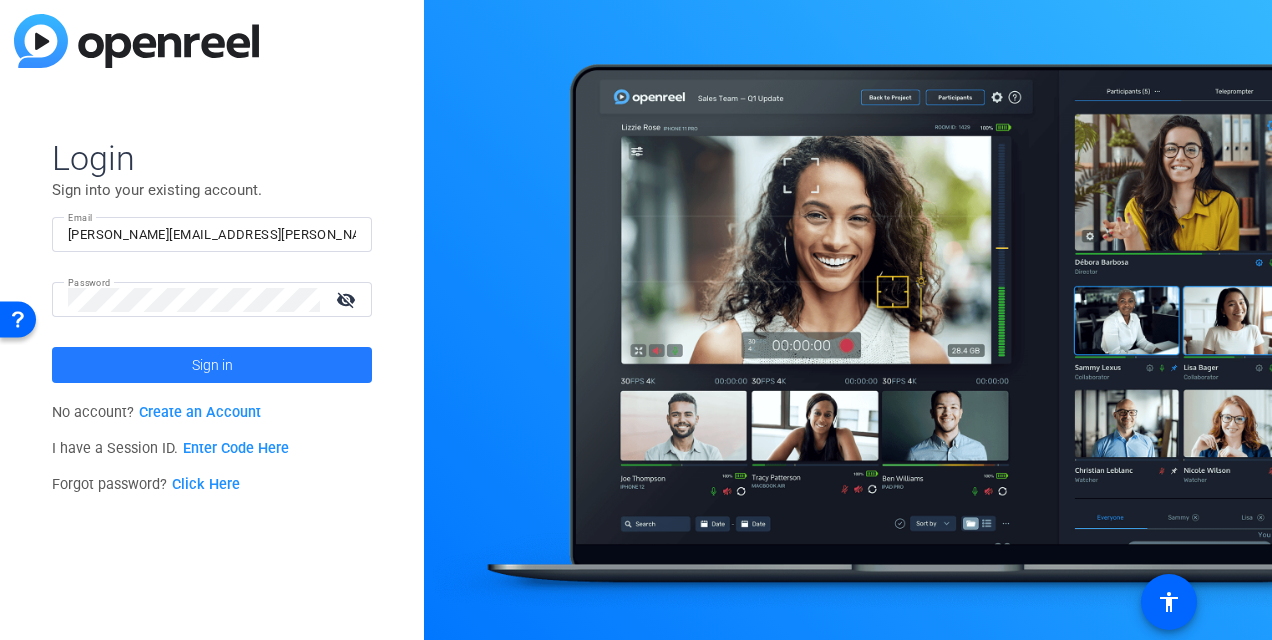 click 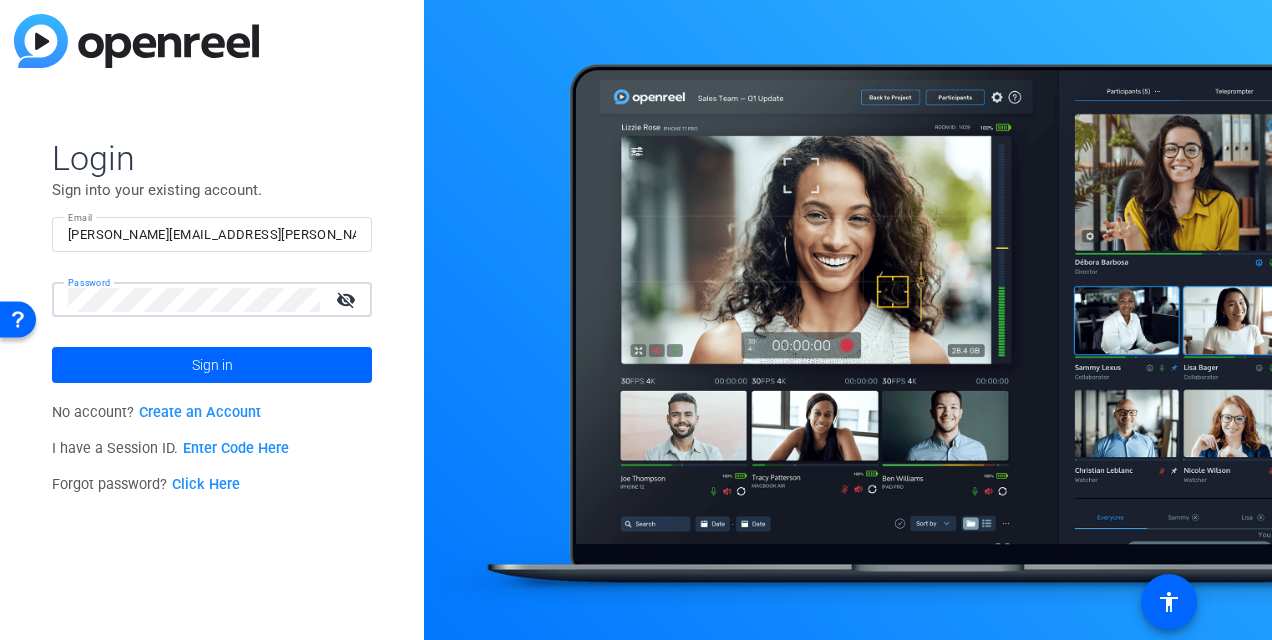 click on "Sign in" 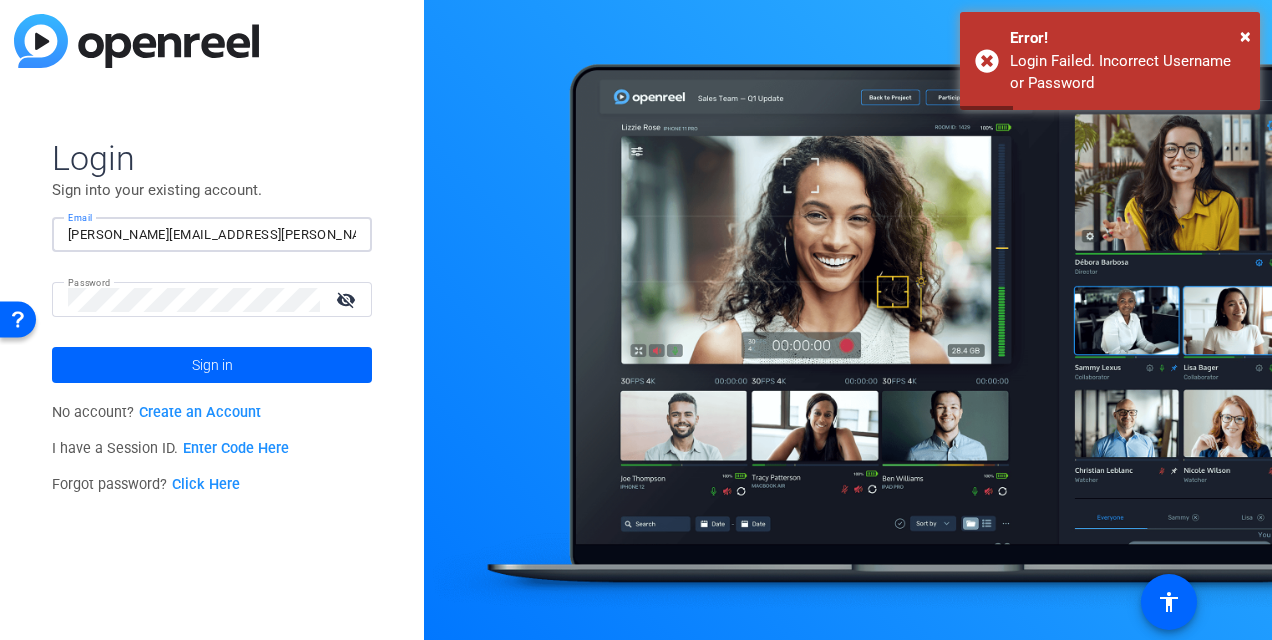 click on "[PERSON_NAME][EMAIL_ADDRESS][PERSON_NAME][DOMAIN_NAME]" at bounding box center (212, 235) 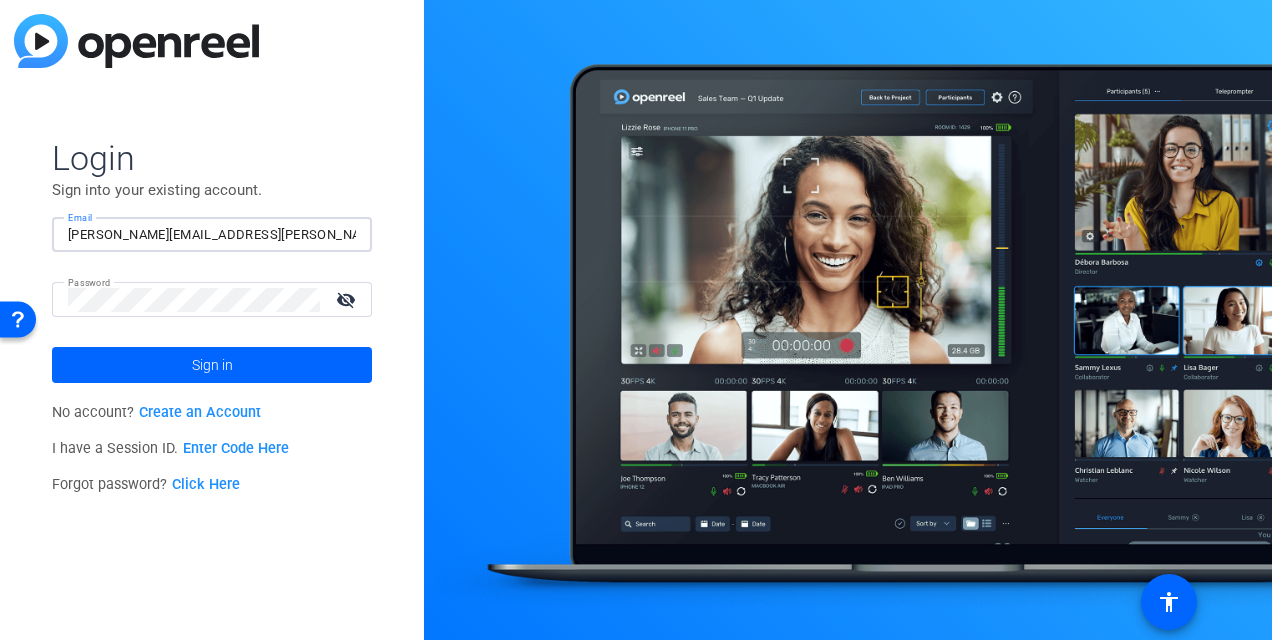 drag, startPoint x: 146, startPoint y: 234, endPoint x: 102, endPoint y: 234, distance: 44 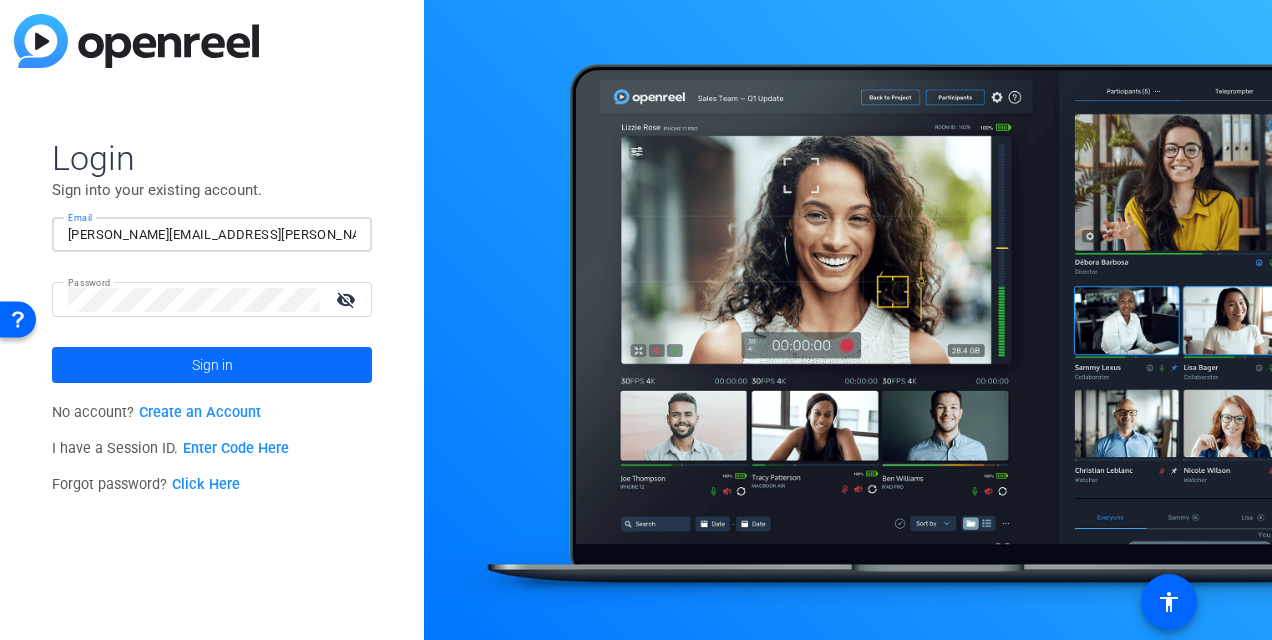 type on "[PERSON_NAME][EMAIL_ADDRESS][PERSON_NAME][DOMAIN_NAME]" 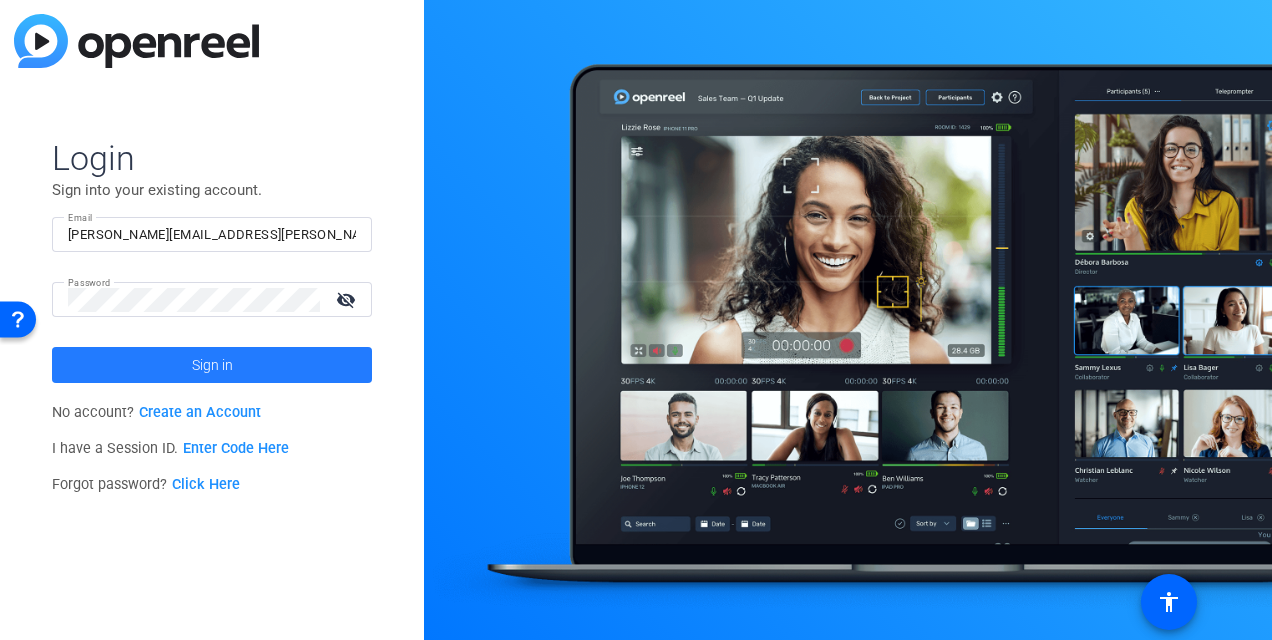 click on "Sign in" 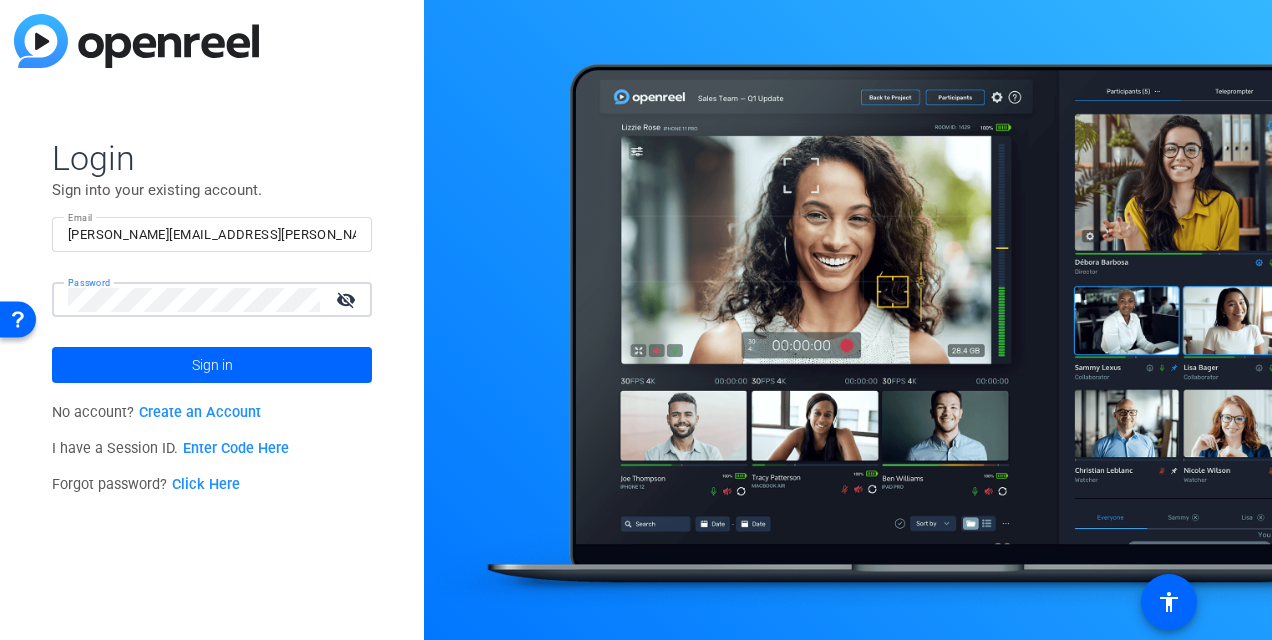 click on "Sign in" 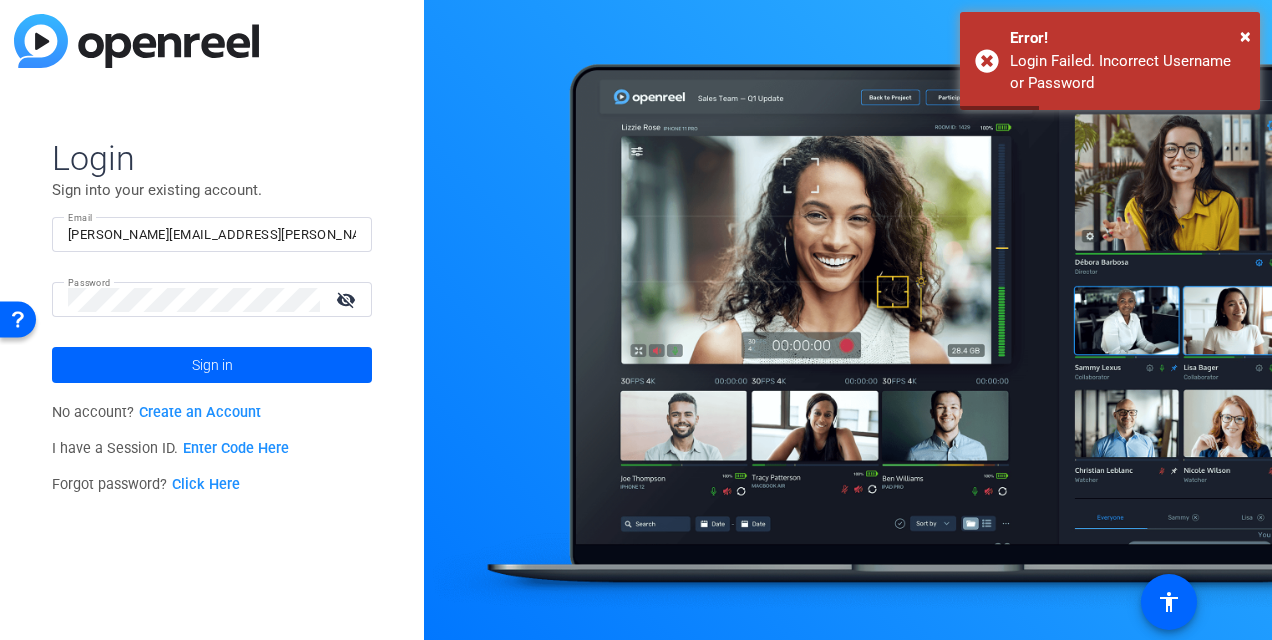 click on "Click Here" 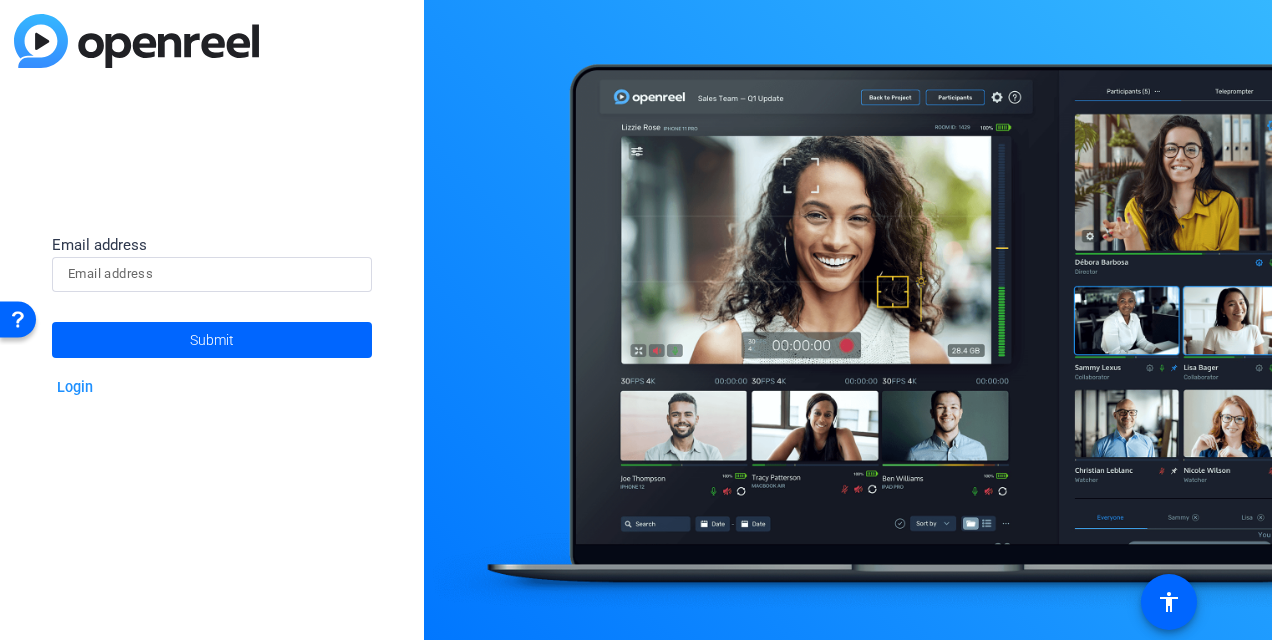 click 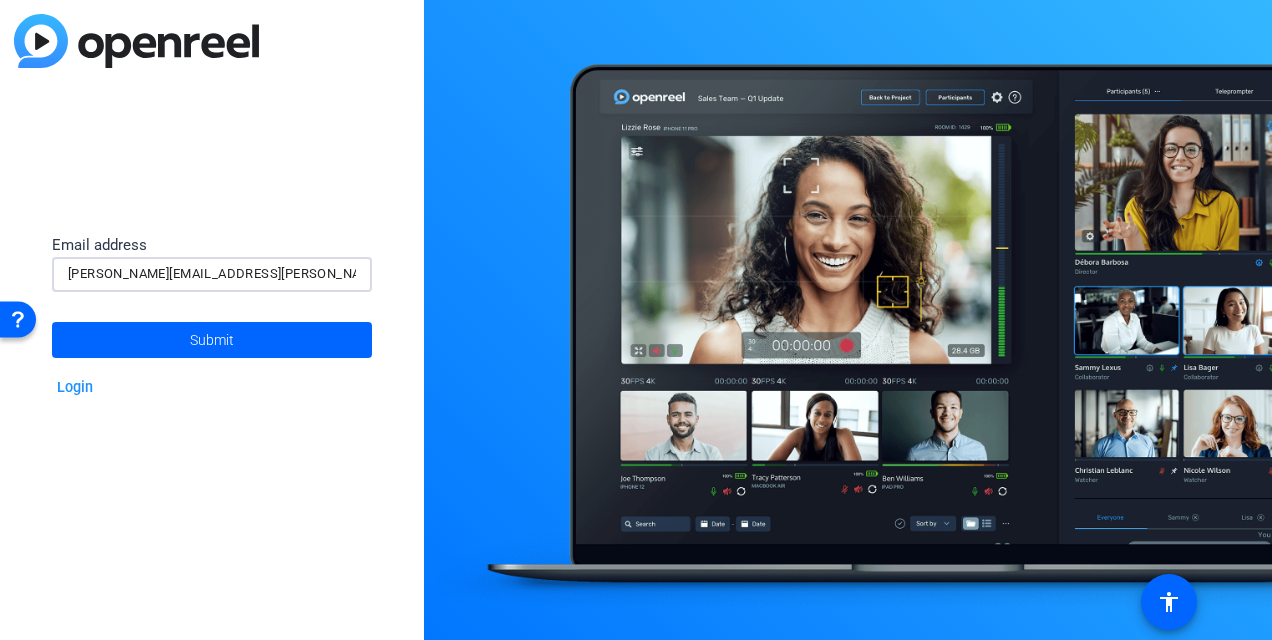 type on "[PERSON_NAME][EMAIL_ADDRESS][PERSON_NAME][DOMAIN_NAME]" 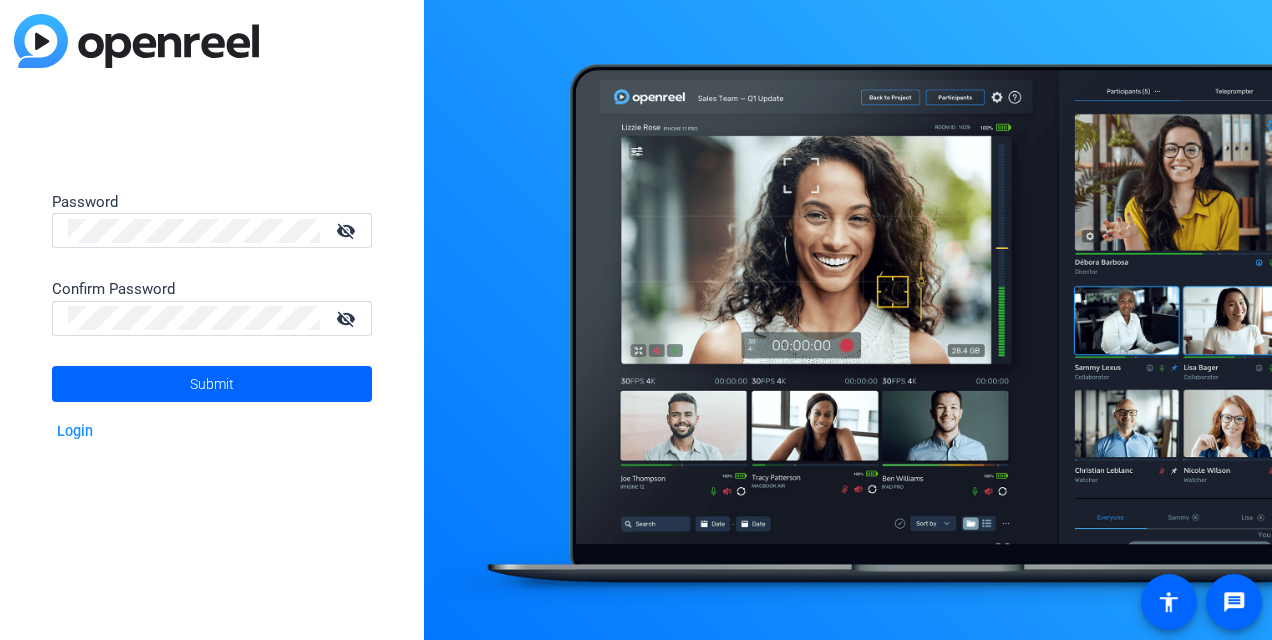 scroll, scrollTop: 0, scrollLeft: 0, axis: both 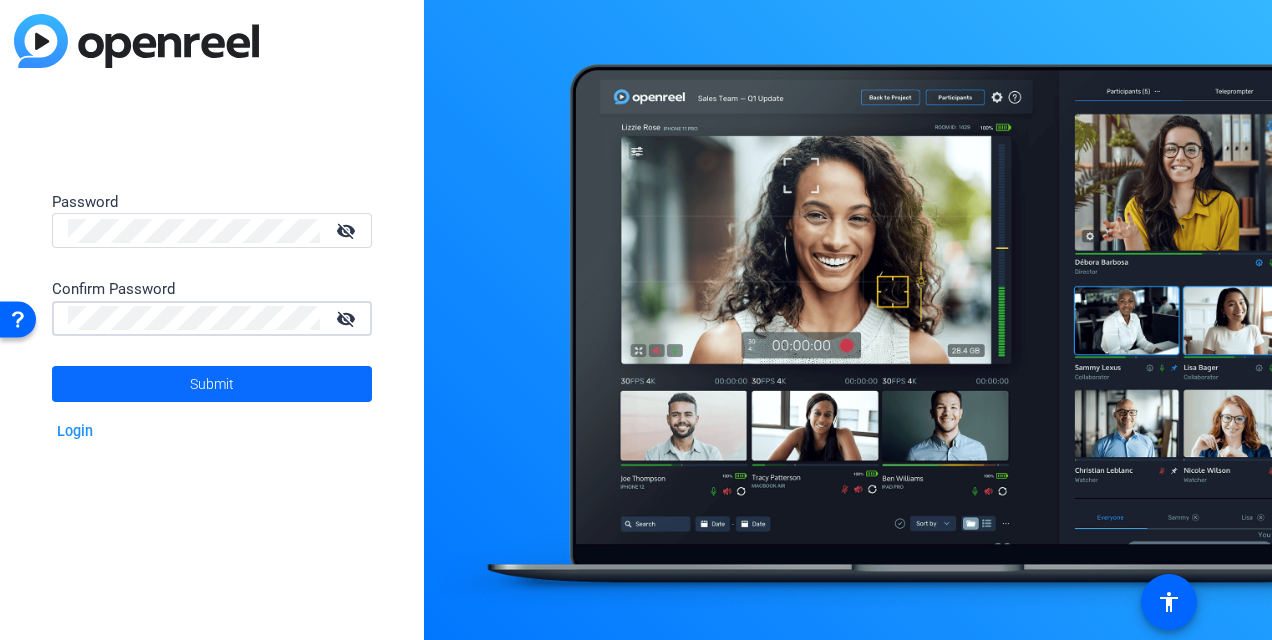 click 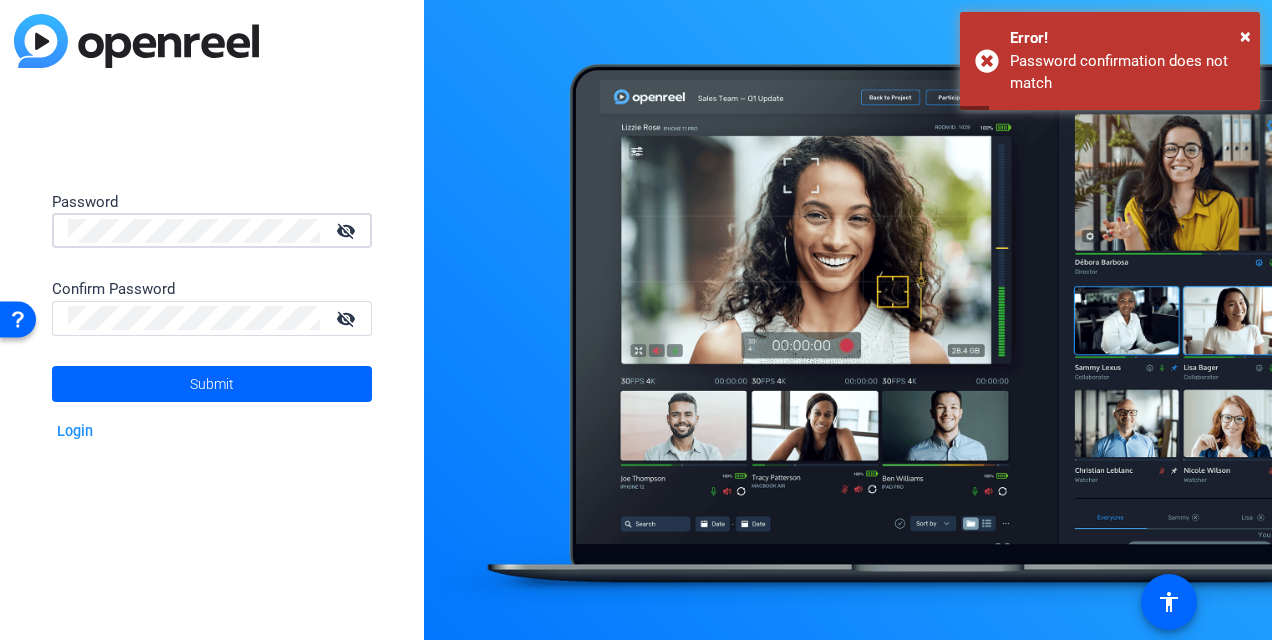 click on "Accessibility Screen-Reader Guide, Feedback, and Issue Reporting | New window
Password visibility_off Confirm Password visibility_off Submit Login message accessibility
×  Error!   Password confirmation does not match" at bounding box center (636, 320) 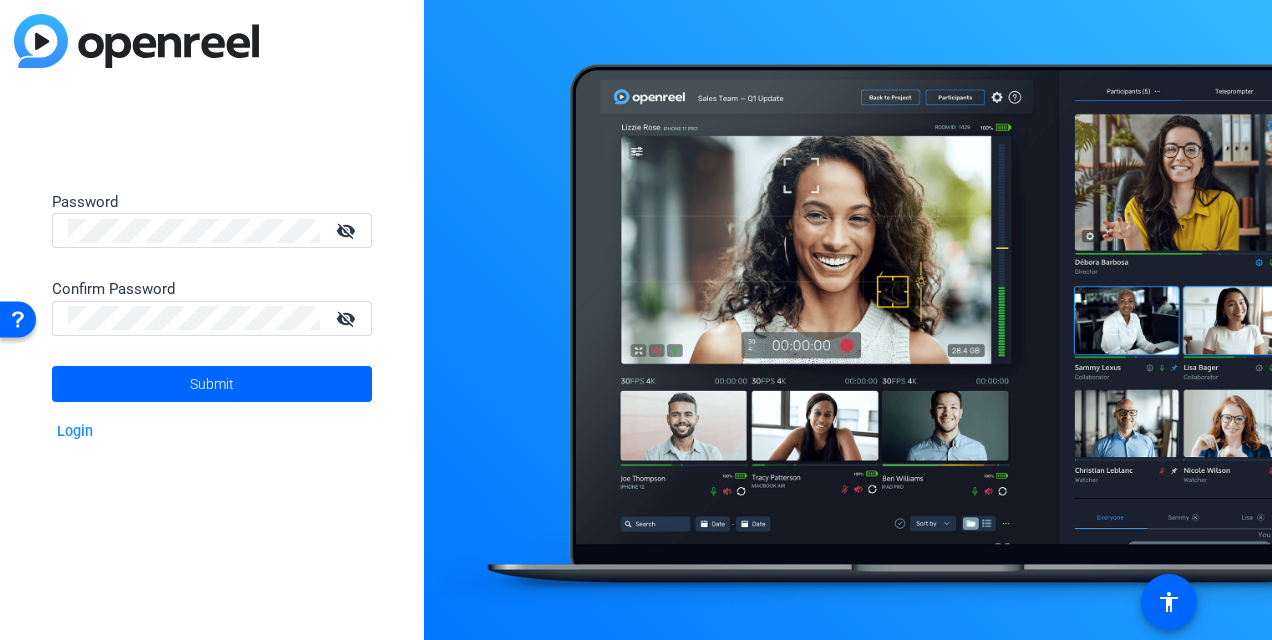 click on "visibility_off" 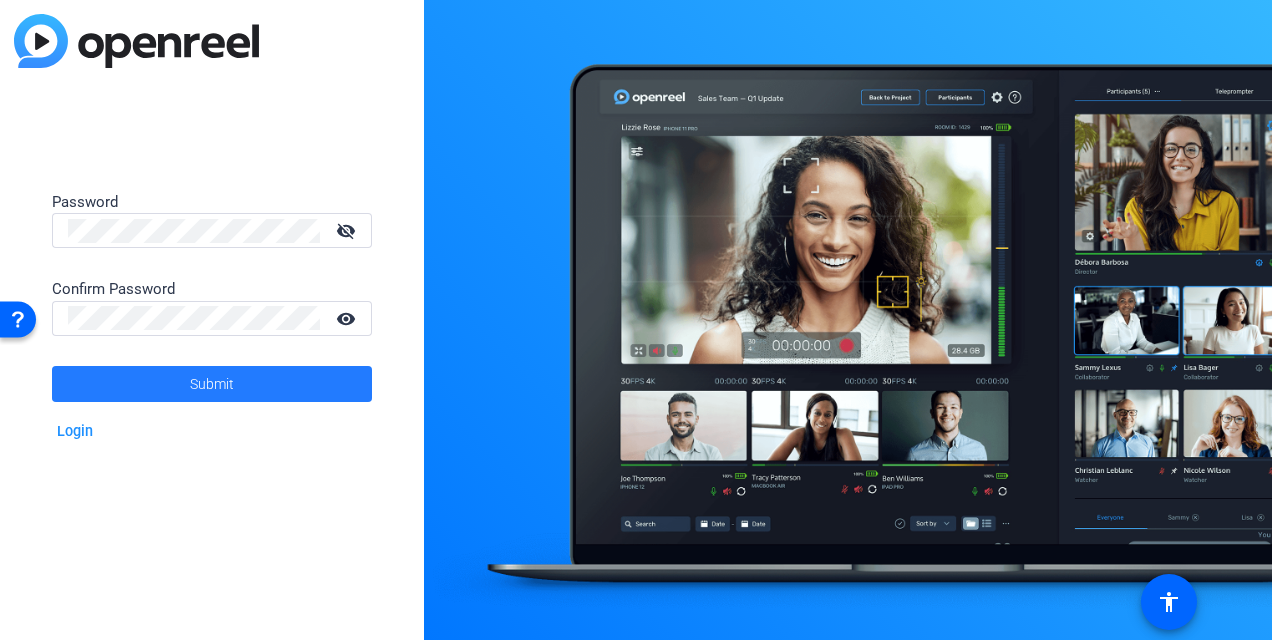 click 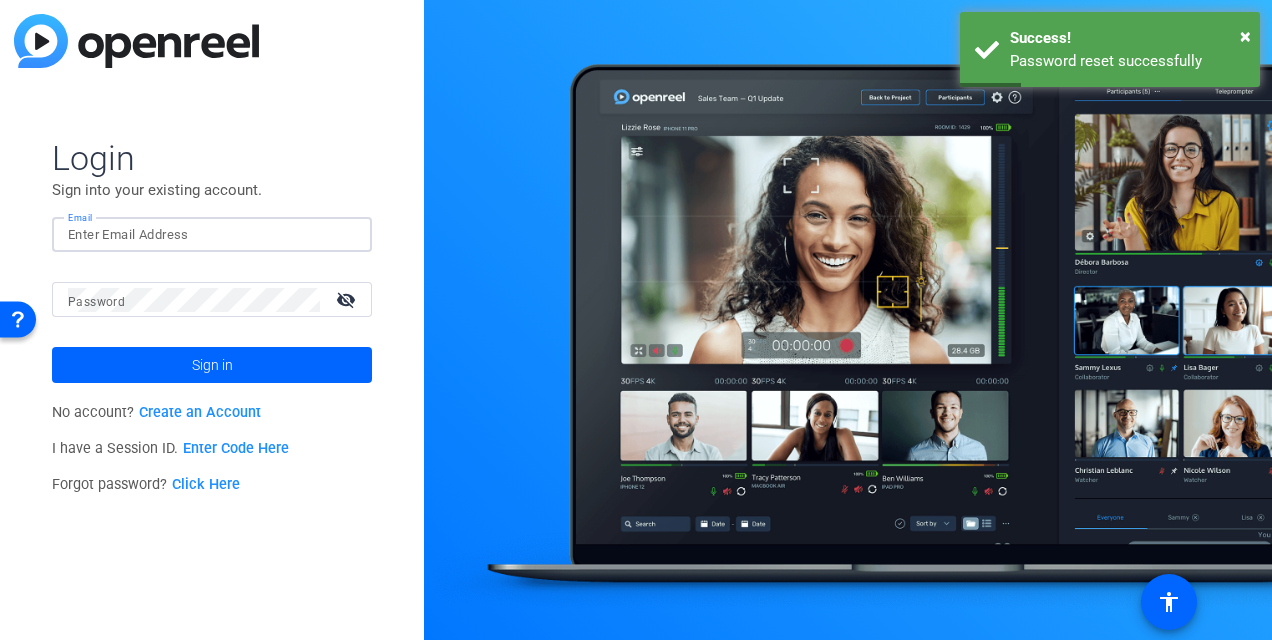 click on "Email" at bounding box center [212, 235] 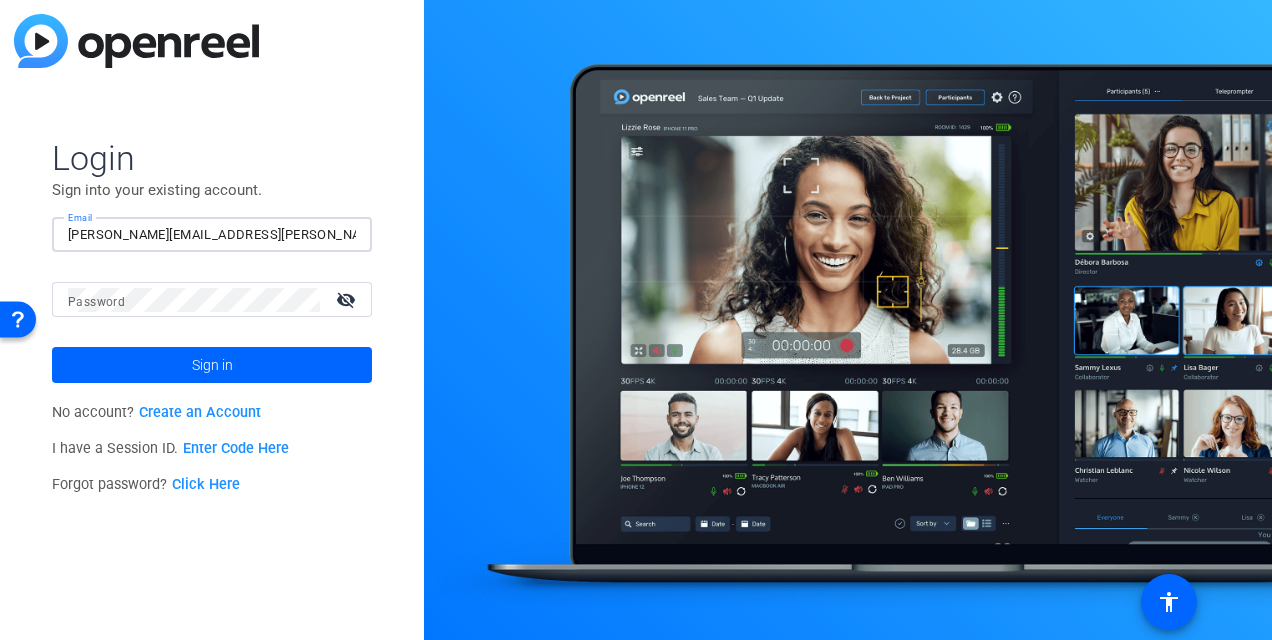 type on "[PERSON_NAME][EMAIL_ADDRESS][PERSON_NAME][DOMAIN_NAME]" 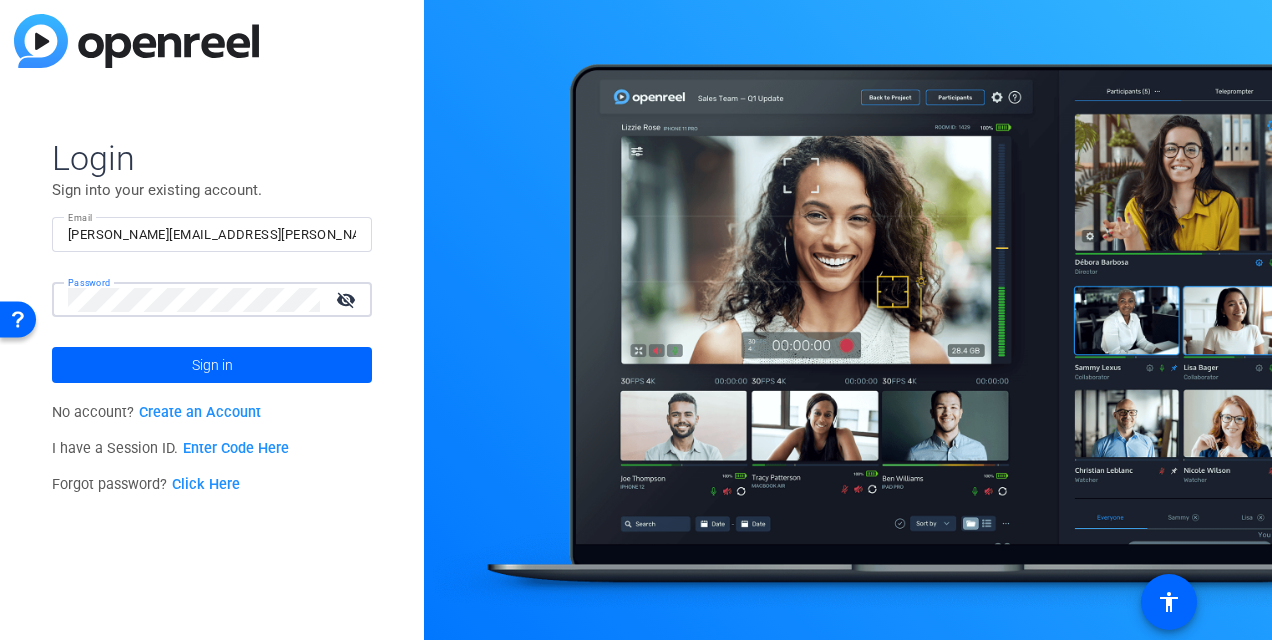 click on "Sign in" 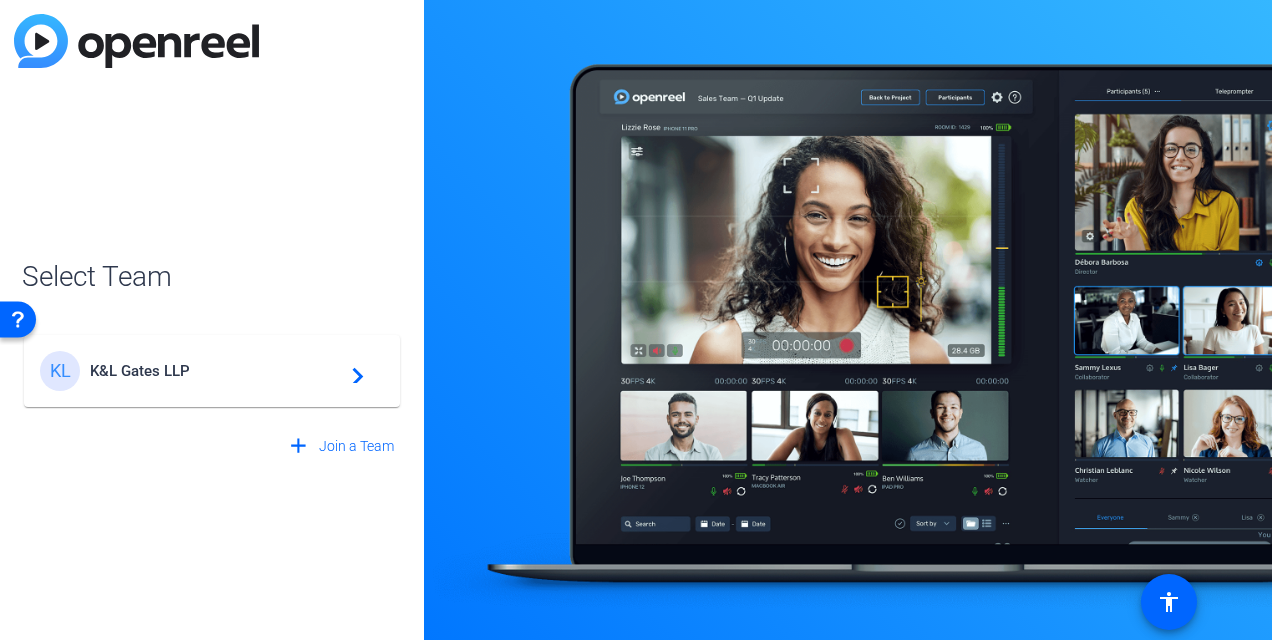 click on "KL K&L Gates LLP  navigate_next" 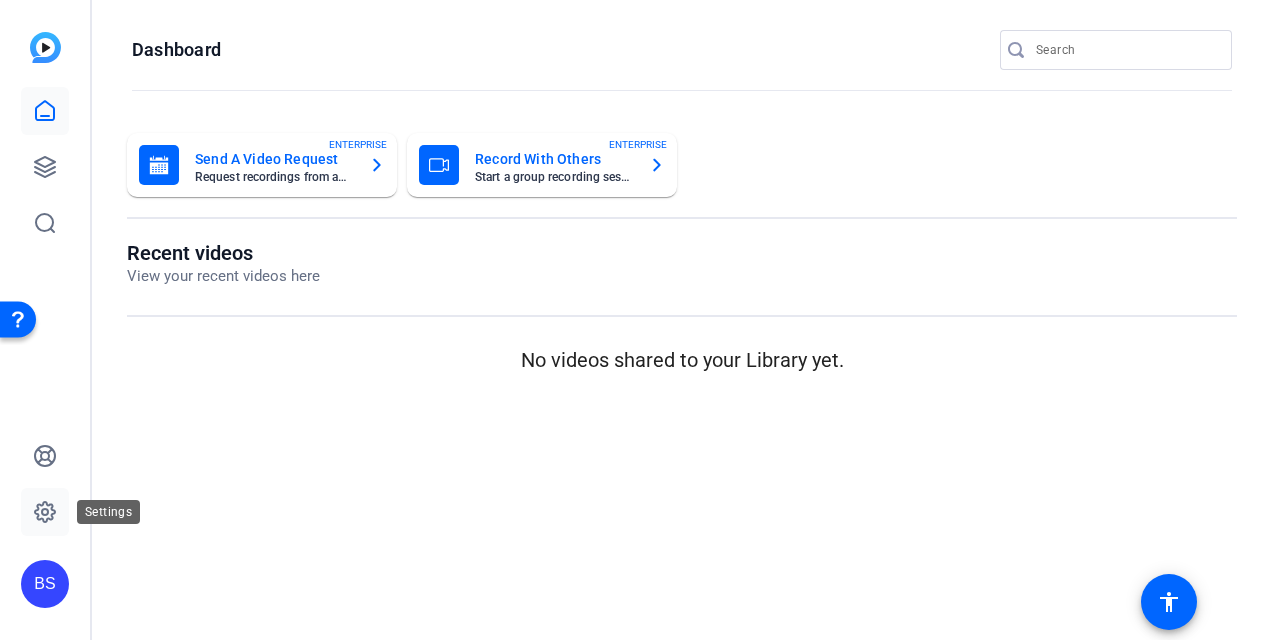 click 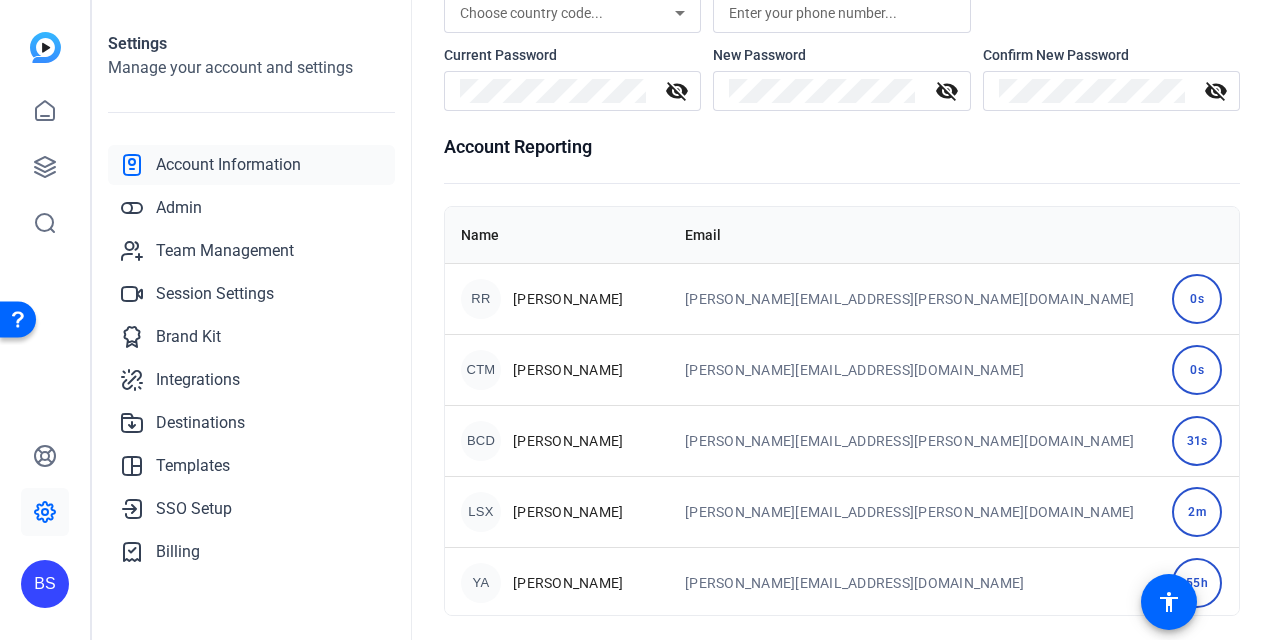 scroll, scrollTop: 240, scrollLeft: 0, axis: vertical 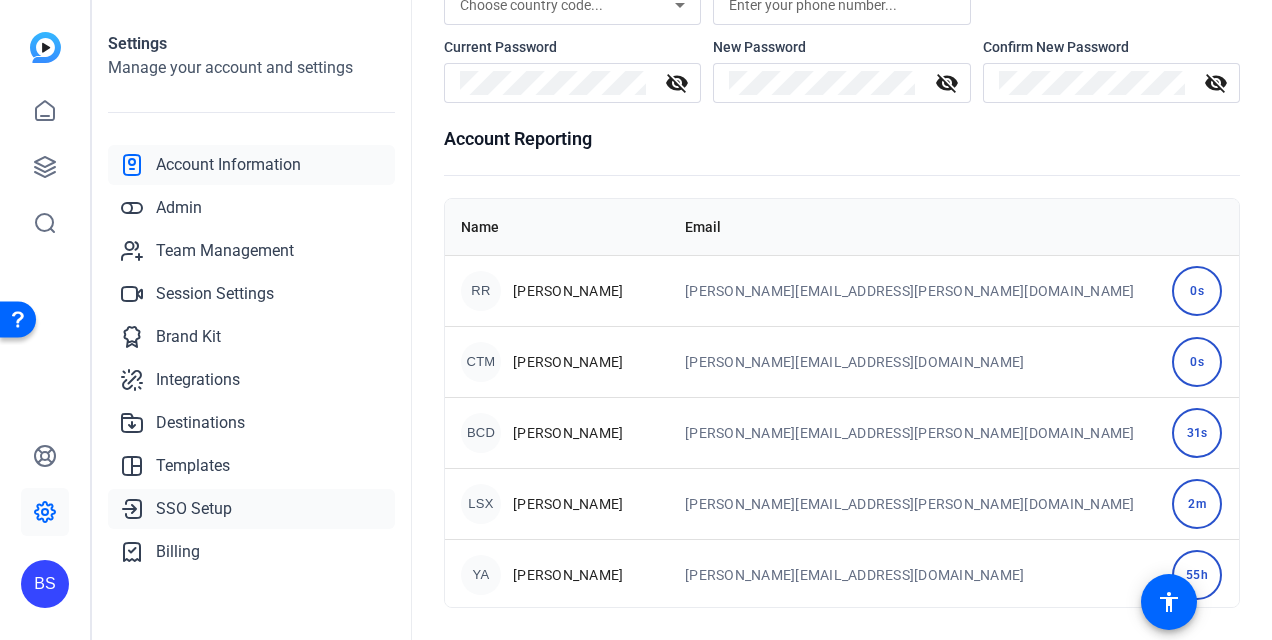 click on "SSO Setup" 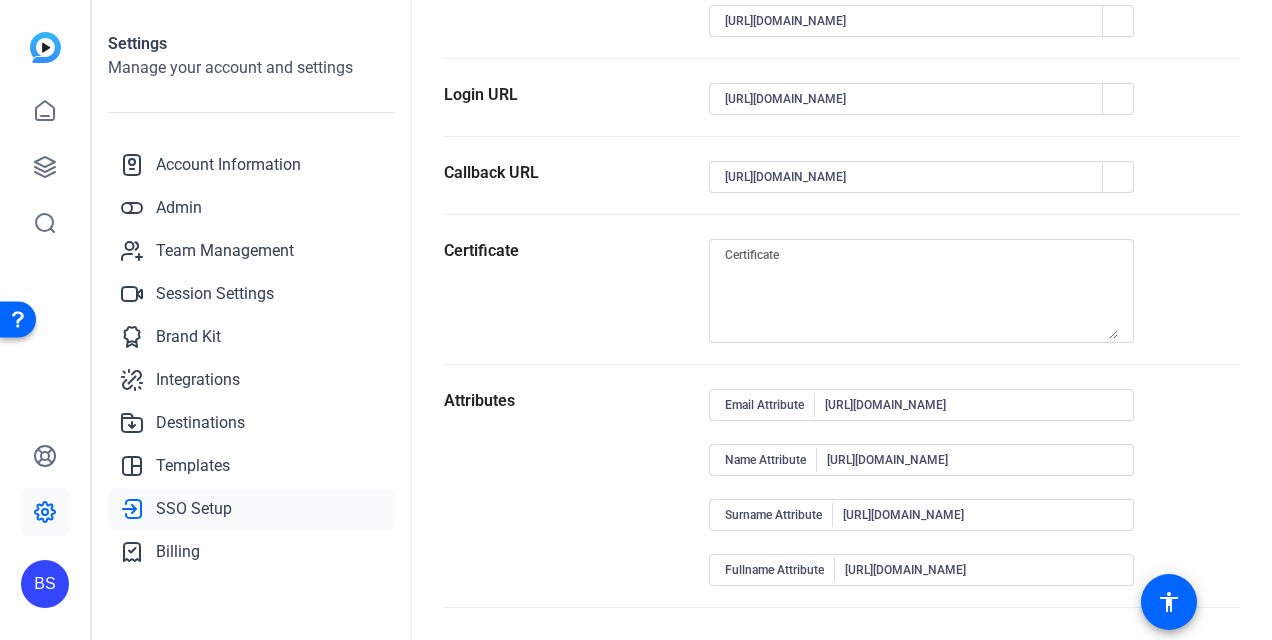 scroll, scrollTop: 172, scrollLeft: 0, axis: vertical 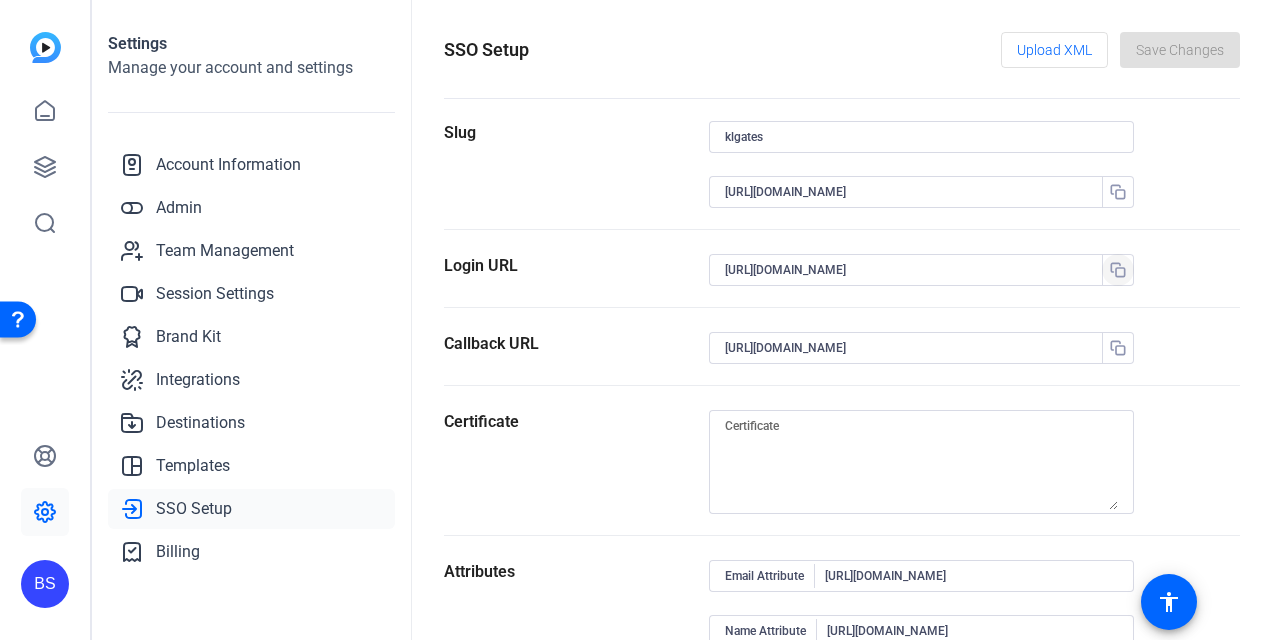 click 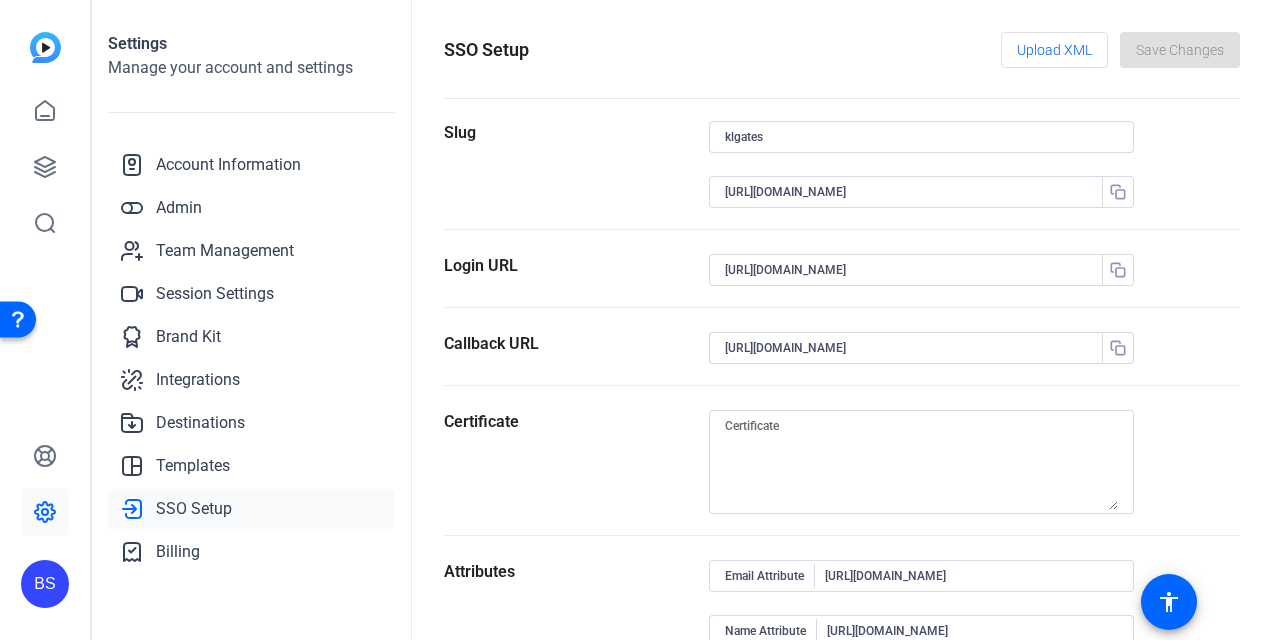 scroll, scrollTop: 0, scrollLeft: 0, axis: both 